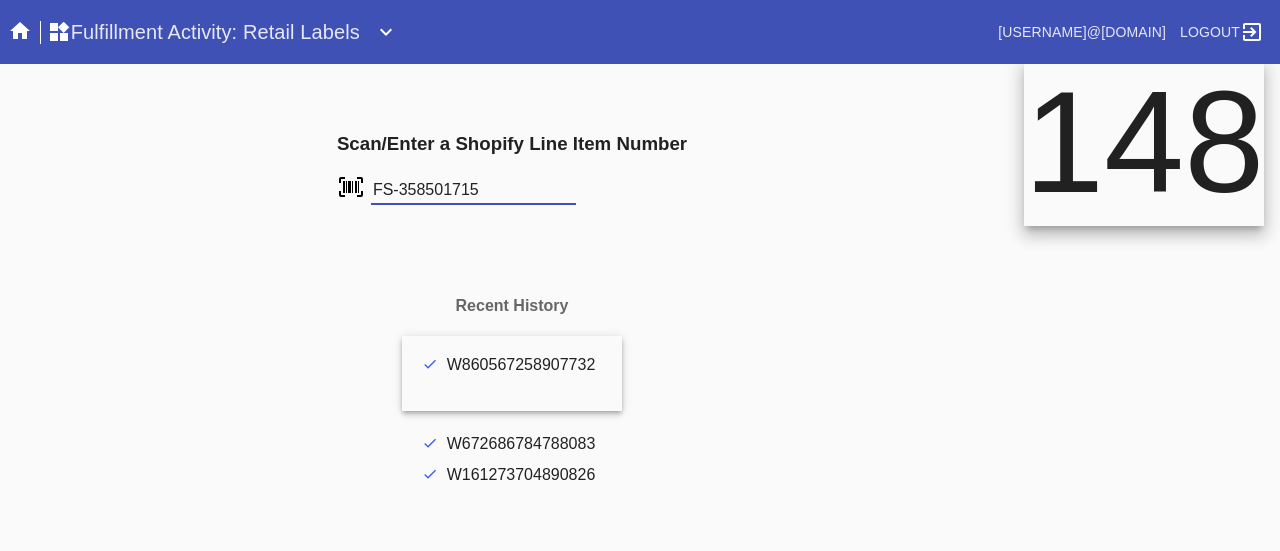 scroll, scrollTop: 0, scrollLeft: 0, axis: both 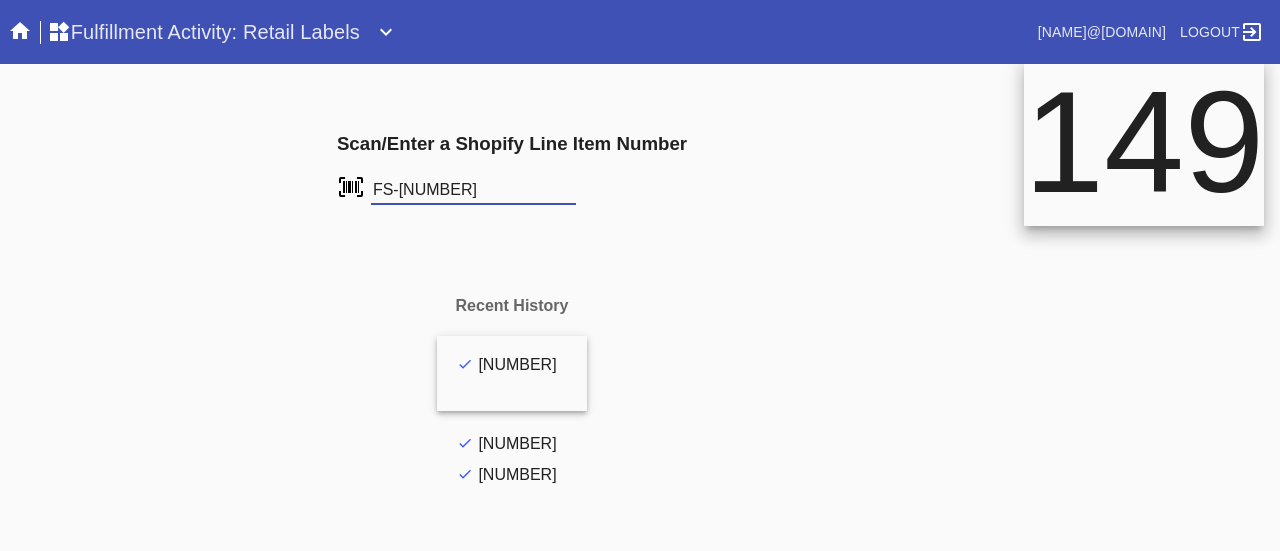 type on "FS-783664701" 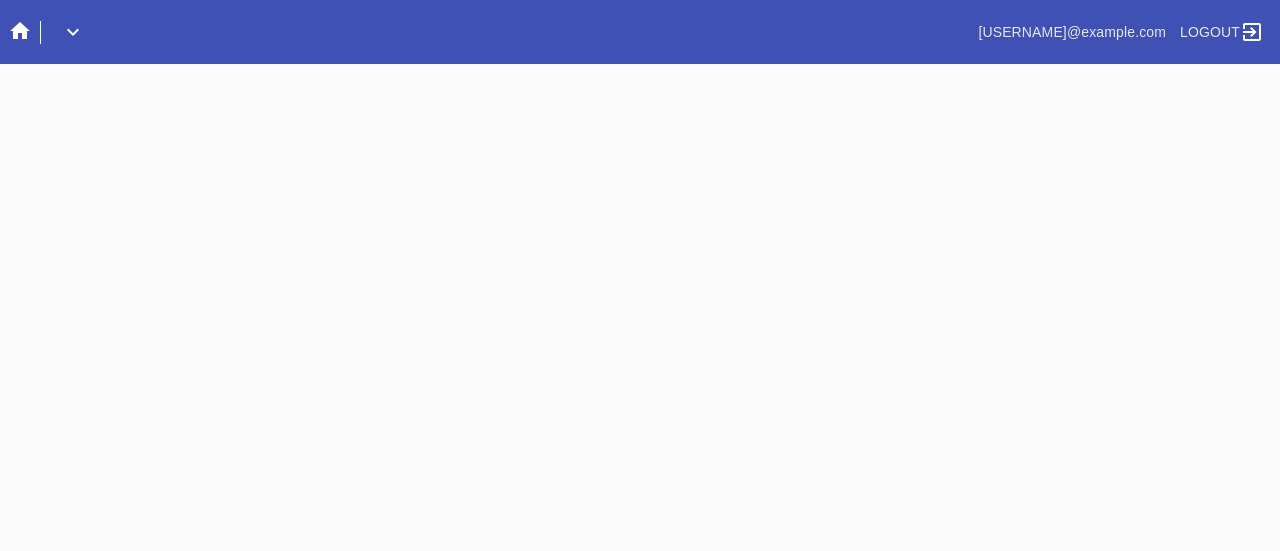scroll, scrollTop: 0, scrollLeft: 0, axis: both 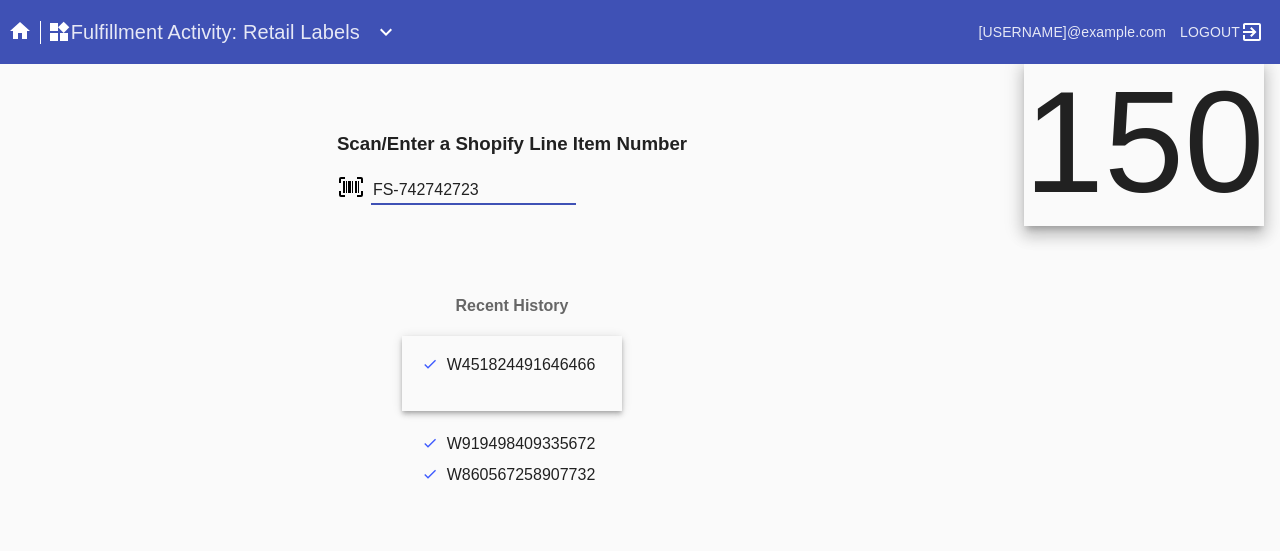 type on "FS-742742723" 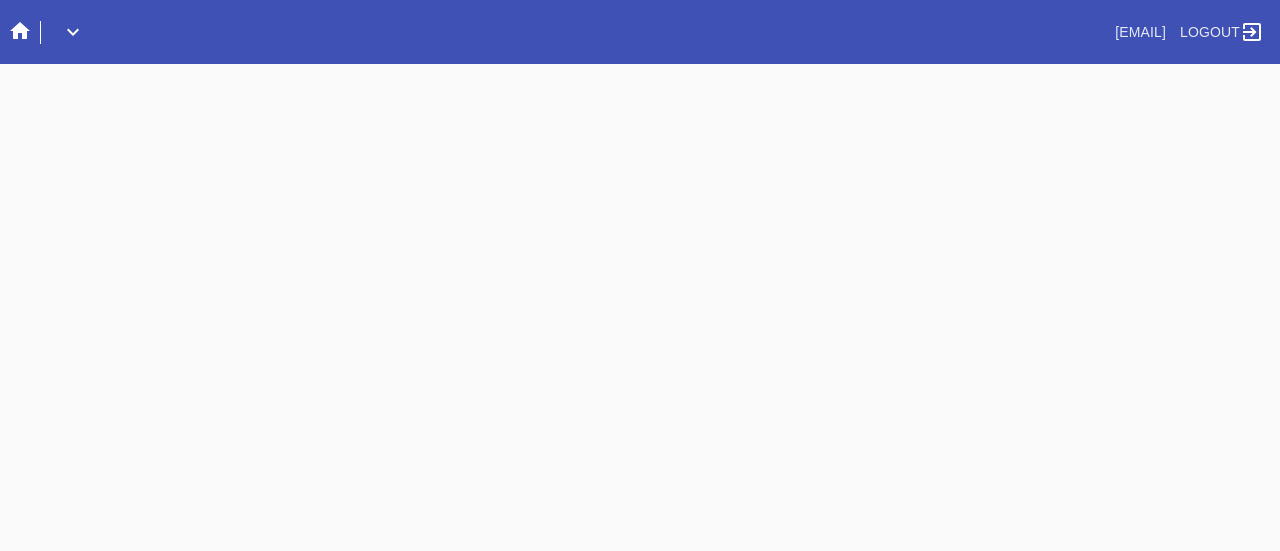 scroll, scrollTop: 0, scrollLeft: 0, axis: both 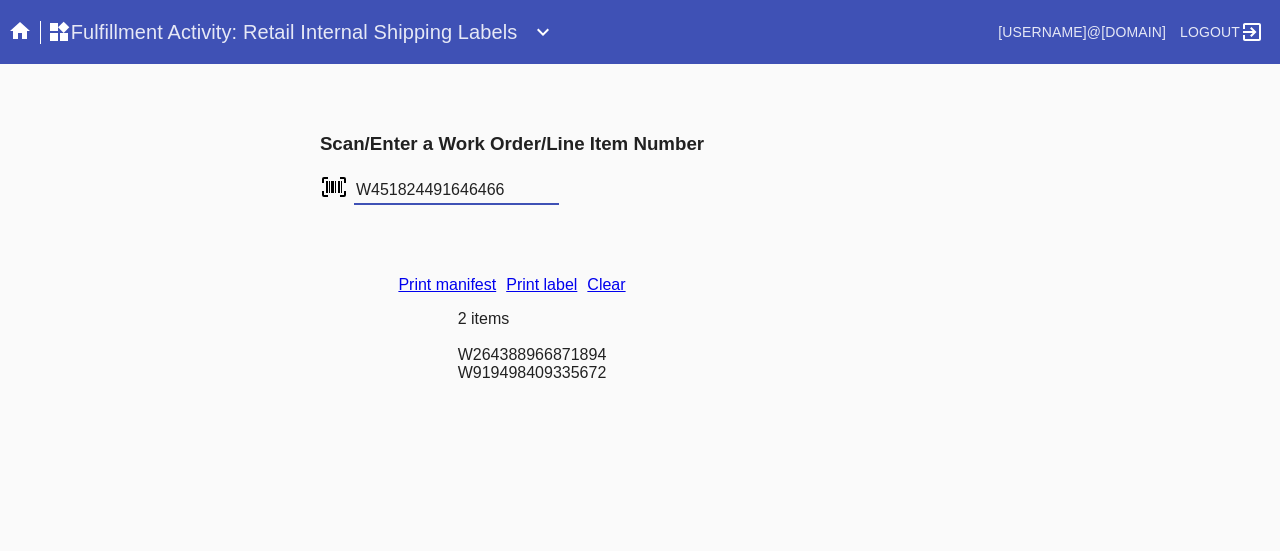 type on "W451824491646466" 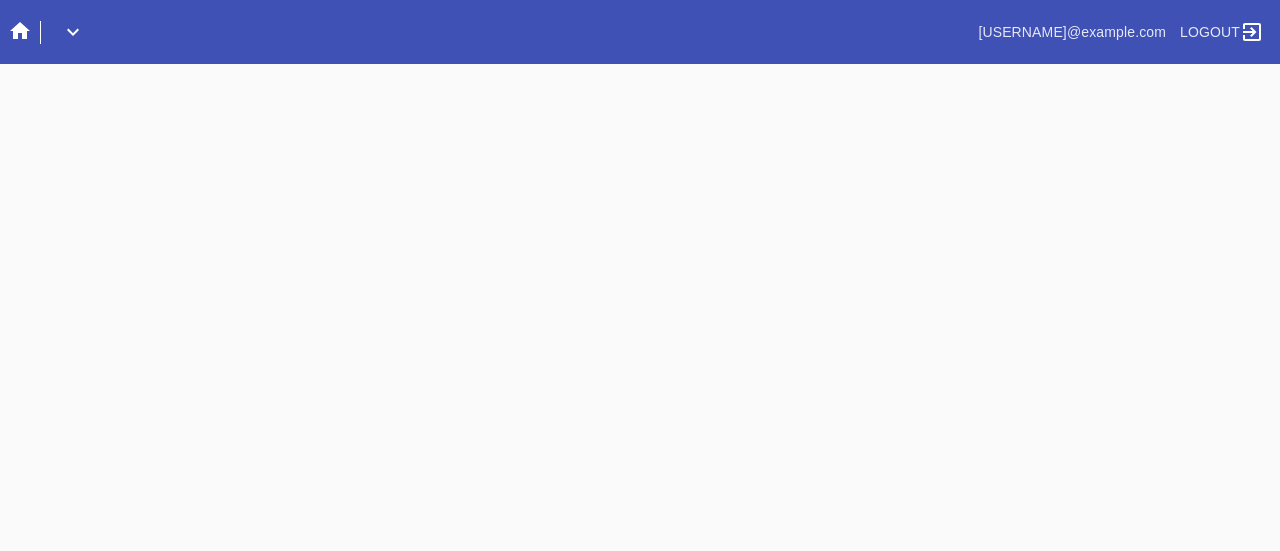 scroll, scrollTop: 0, scrollLeft: 0, axis: both 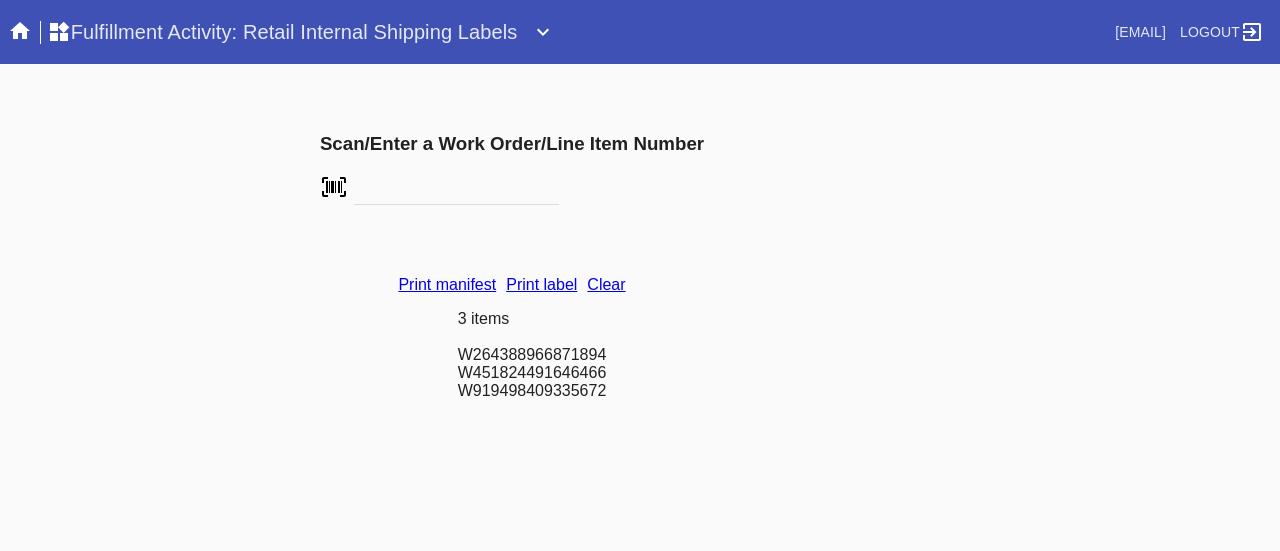 click on "Clear" at bounding box center (606, 284) 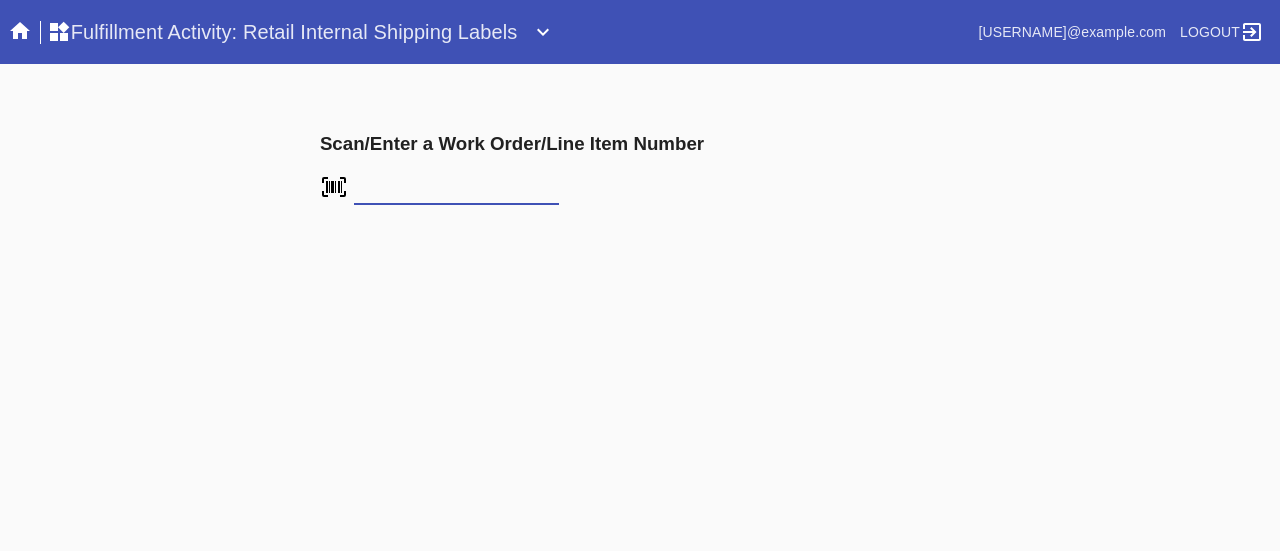 scroll, scrollTop: 0, scrollLeft: 0, axis: both 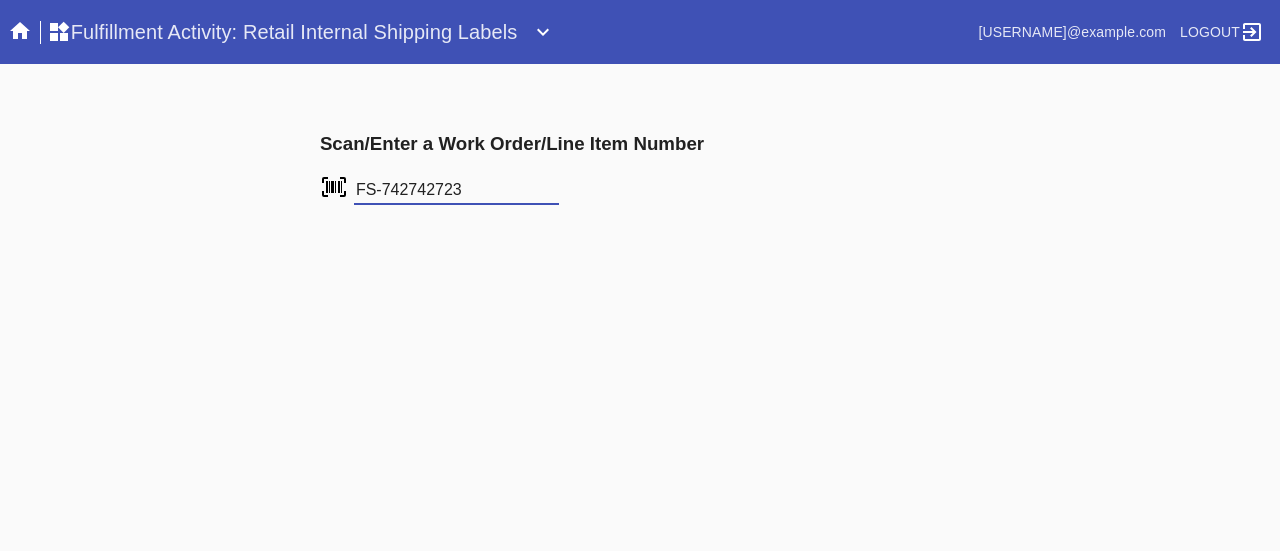 type on "FS-742742723" 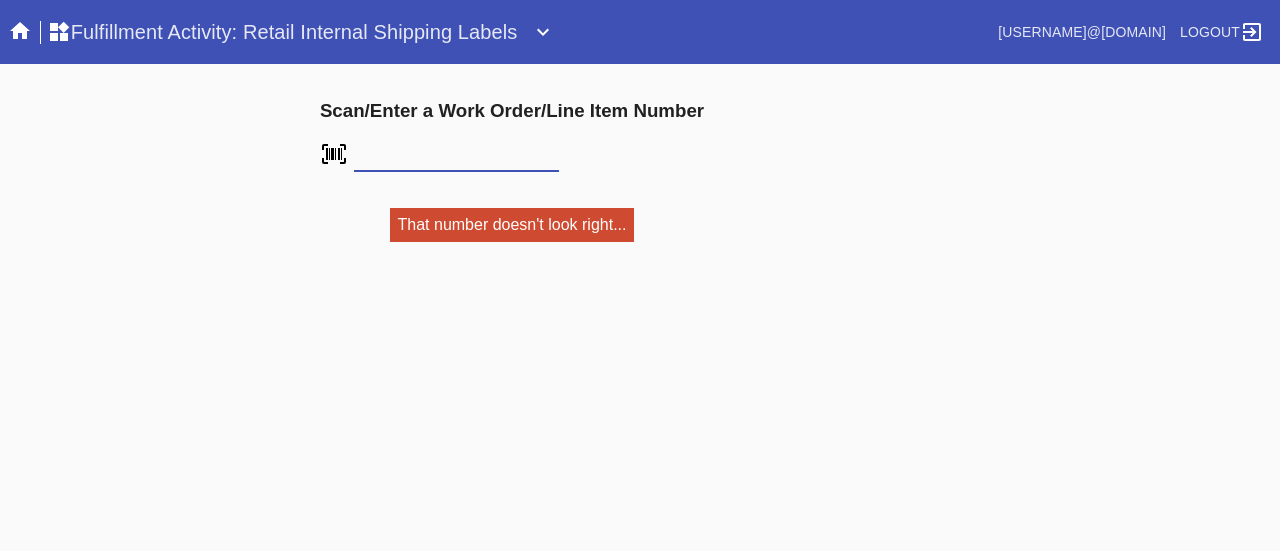scroll, scrollTop: 0, scrollLeft: 0, axis: both 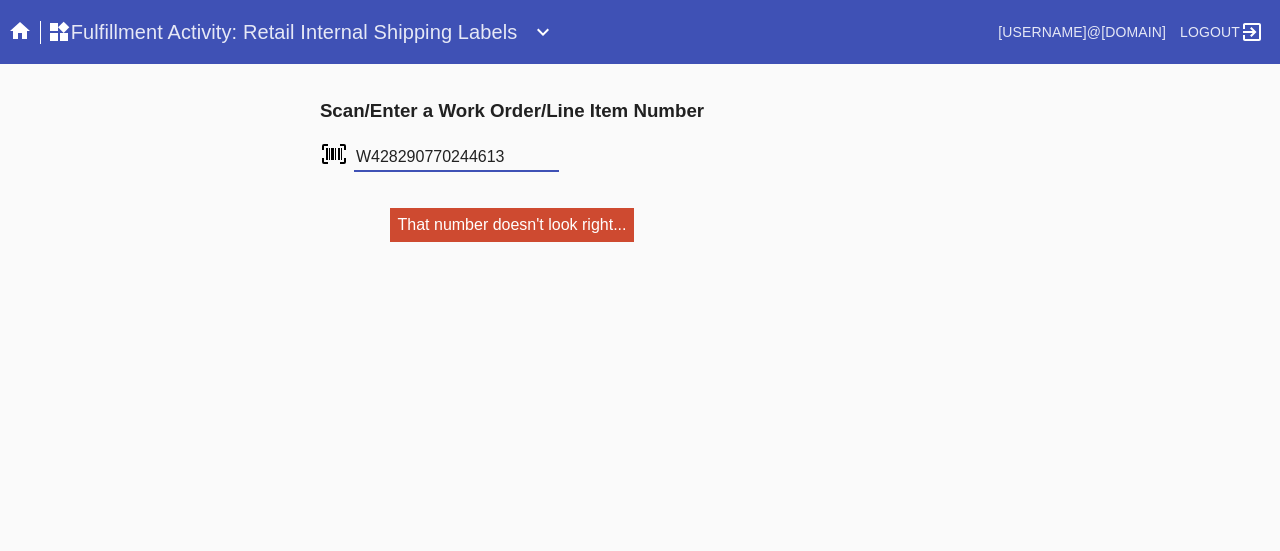 type on "W428290770244613" 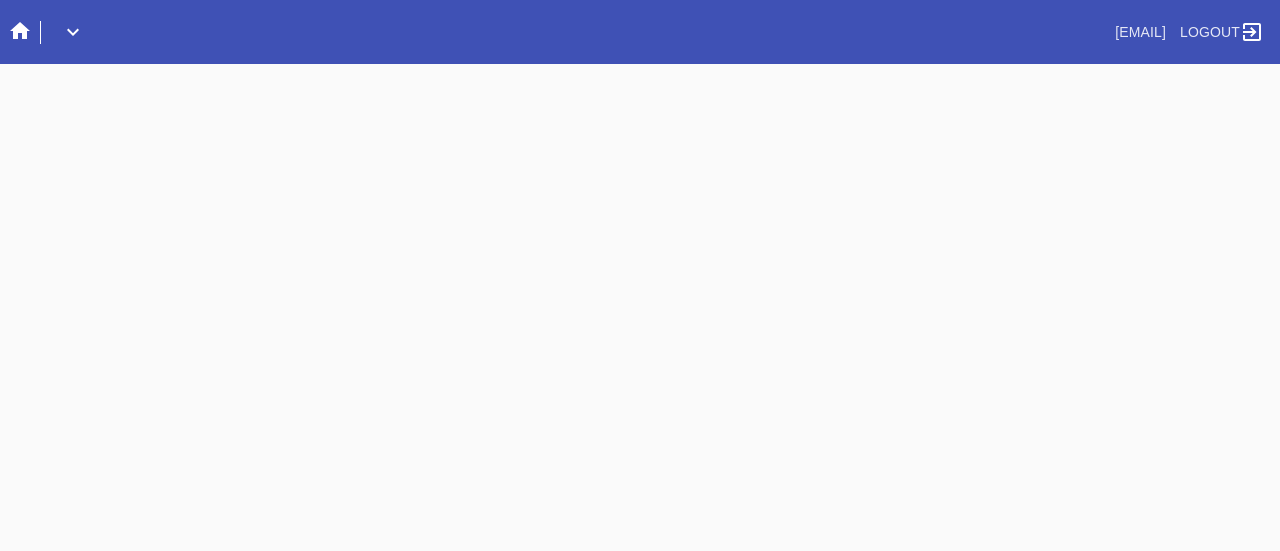 scroll, scrollTop: 0, scrollLeft: 0, axis: both 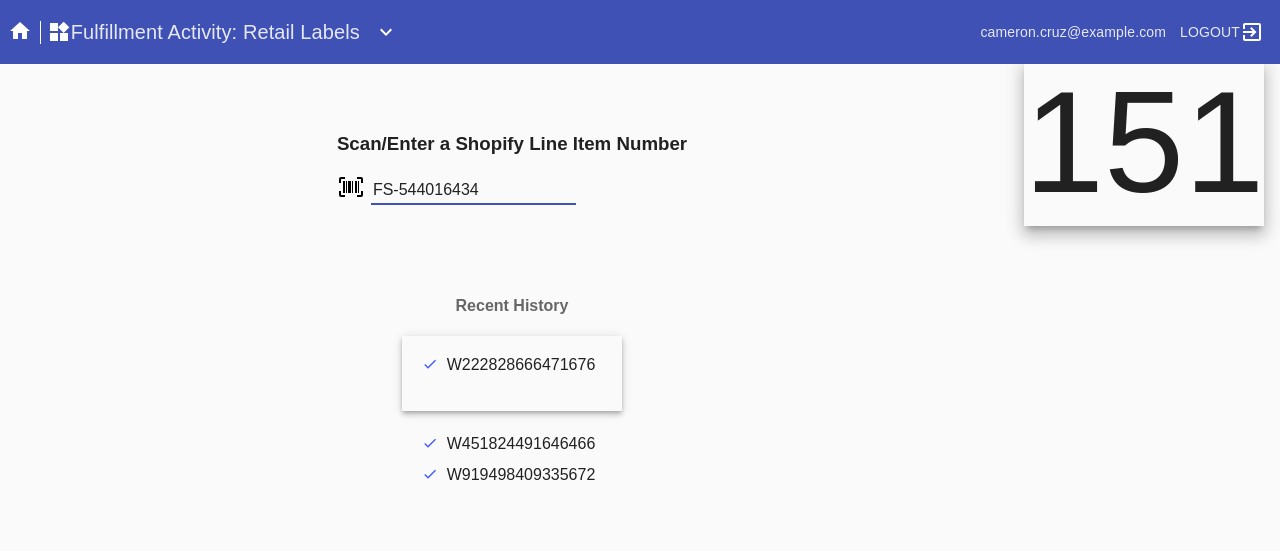 type on "FS-544016434" 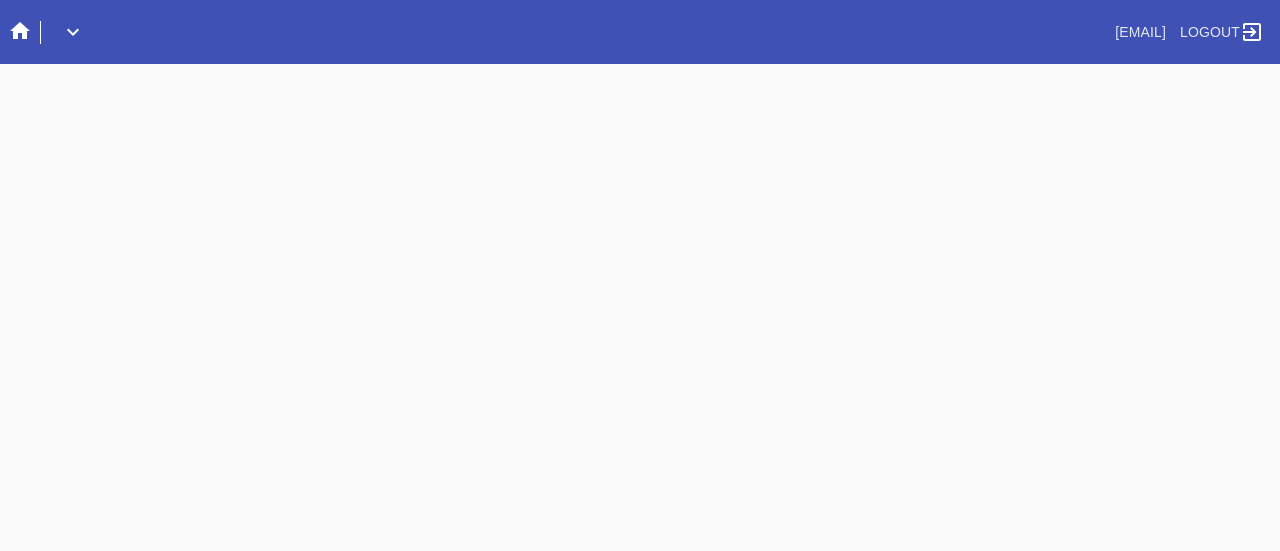 scroll, scrollTop: 0, scrollLeft: 0, axis: both 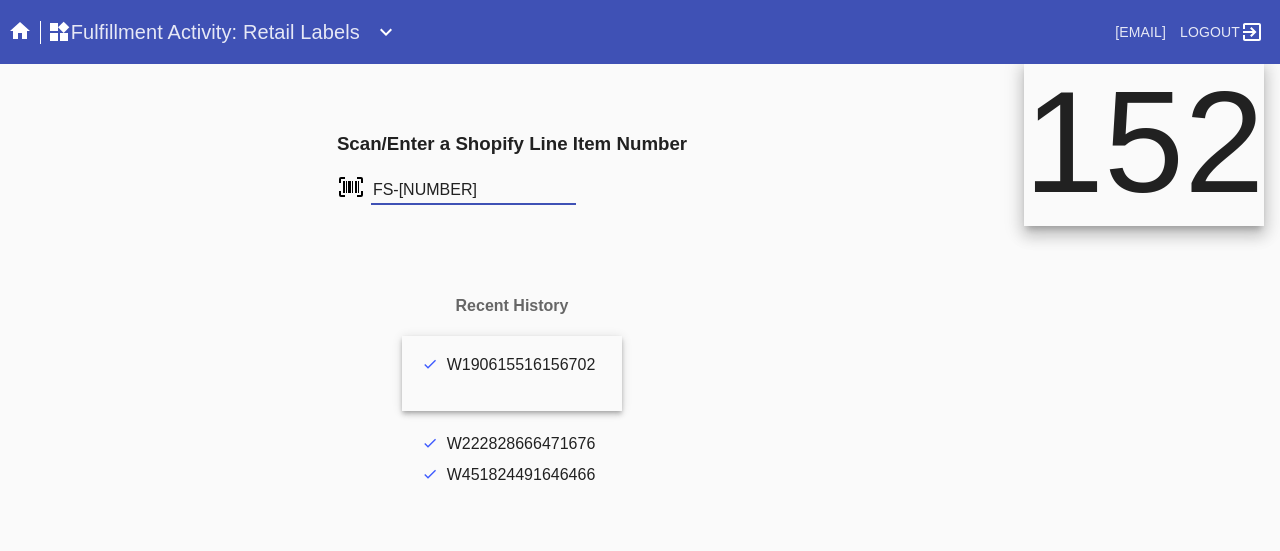 type on "FS-793331281" 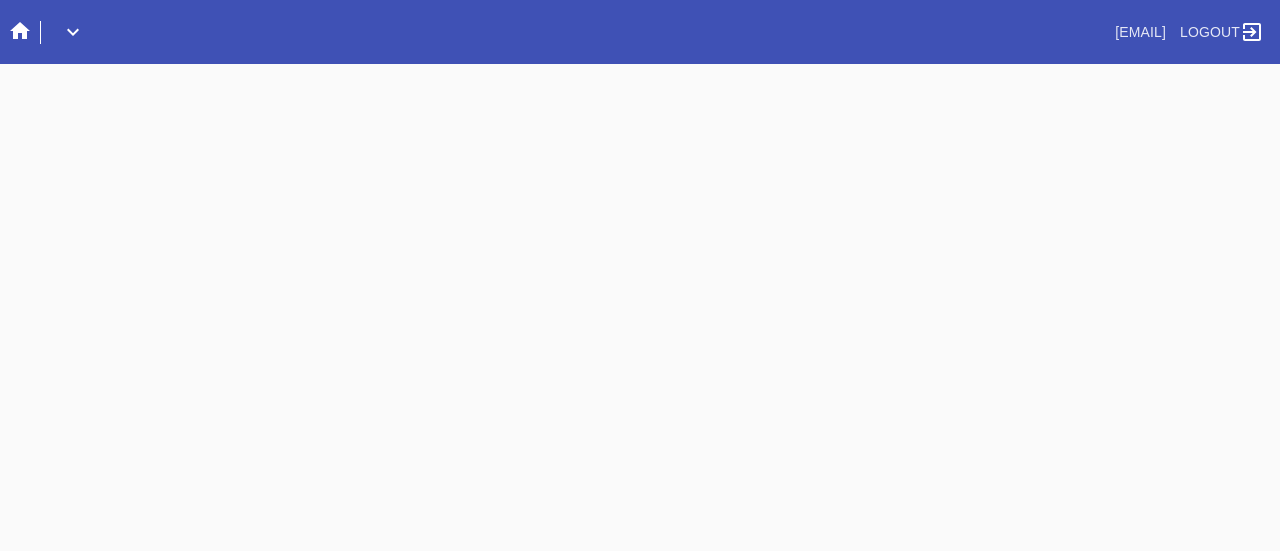 scroll, scrollTop: 0, scrollLeft: 0, axis: both 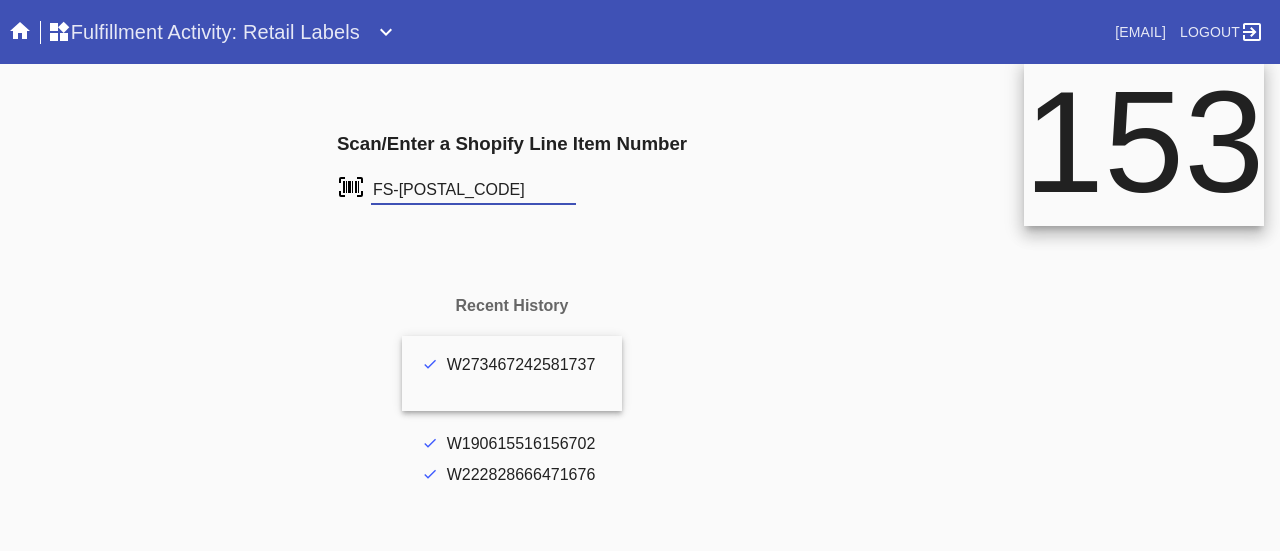 type on "FS-941388147" 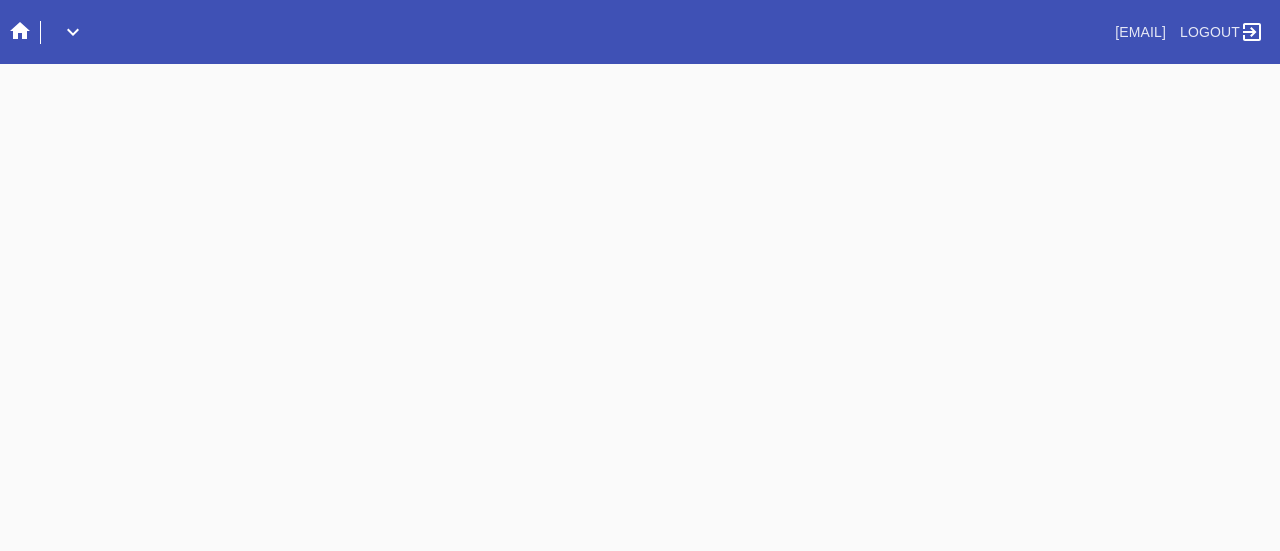 scroll, scrollTop: 0, scrollLeft: 0, axis: both 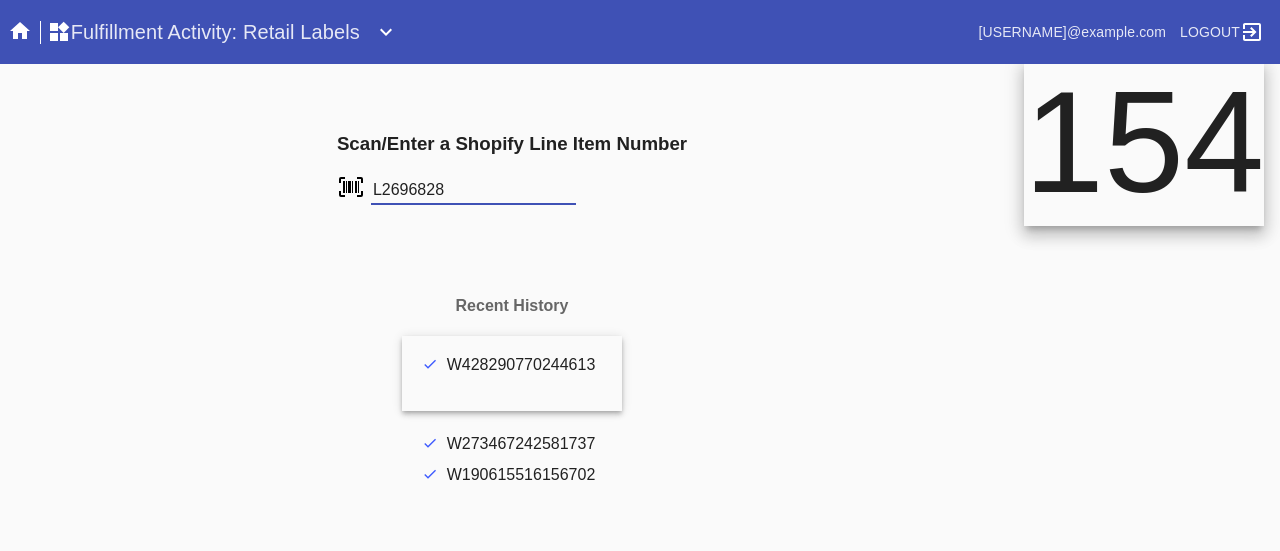 type on "L2696828" 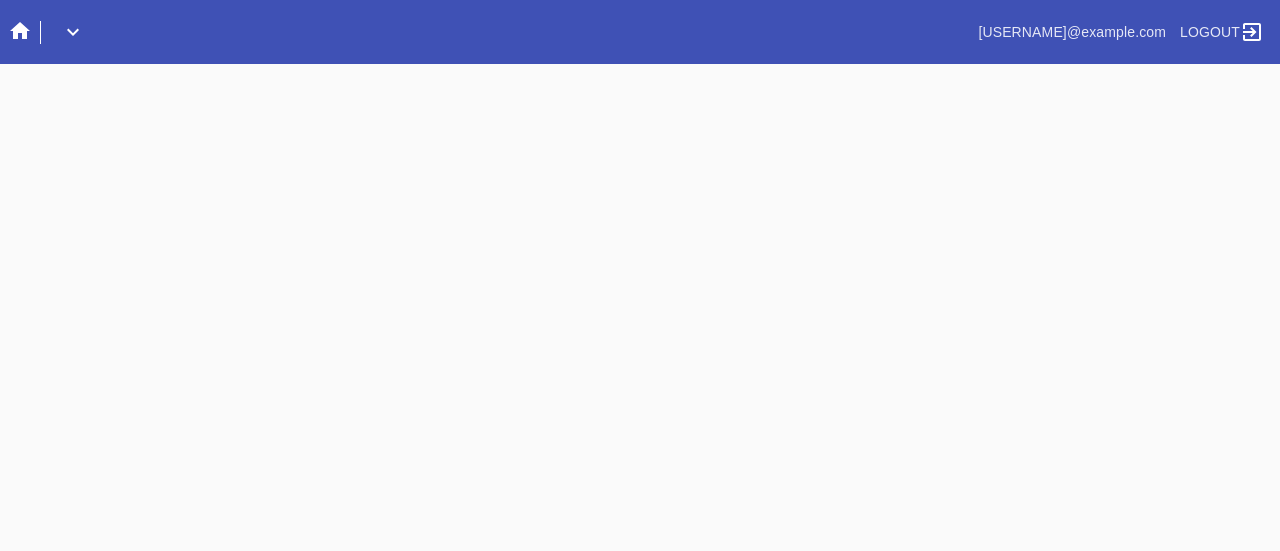 scroll, scrollTop: 0, scrollLeft: 0, axis: both 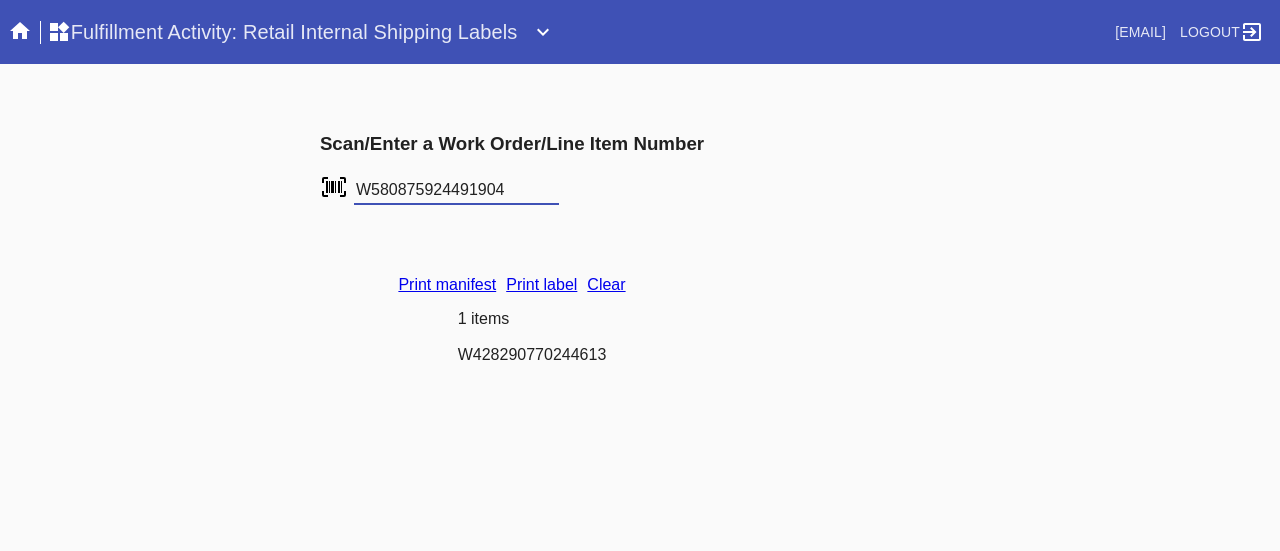 type on "W580875924491904" 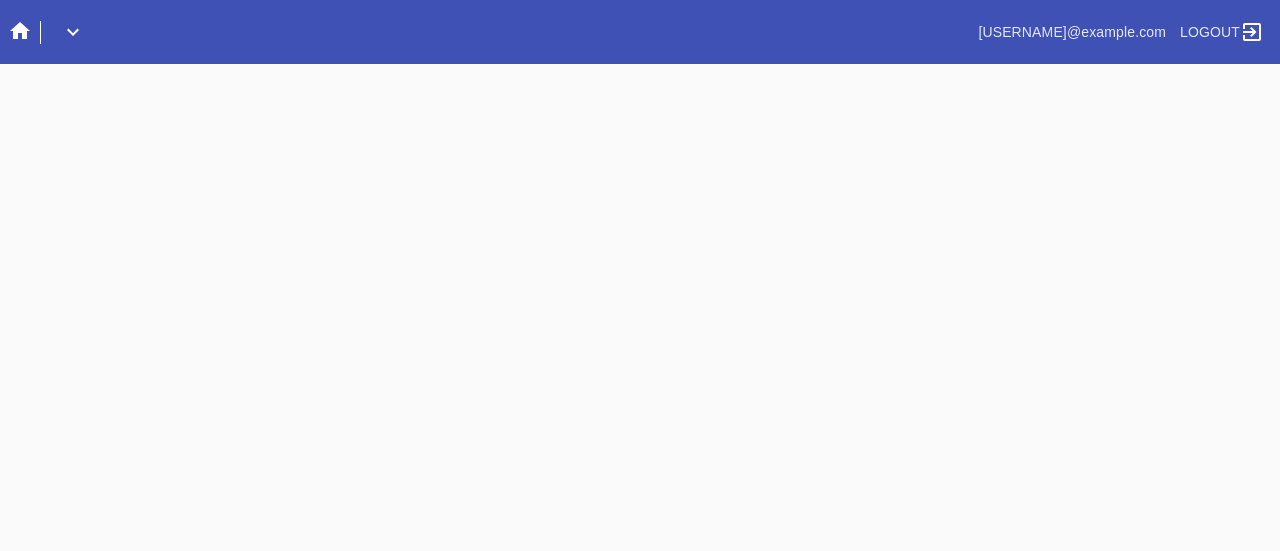 scroll, scrollTop: 0, scrollLeft: 0, axis: both 